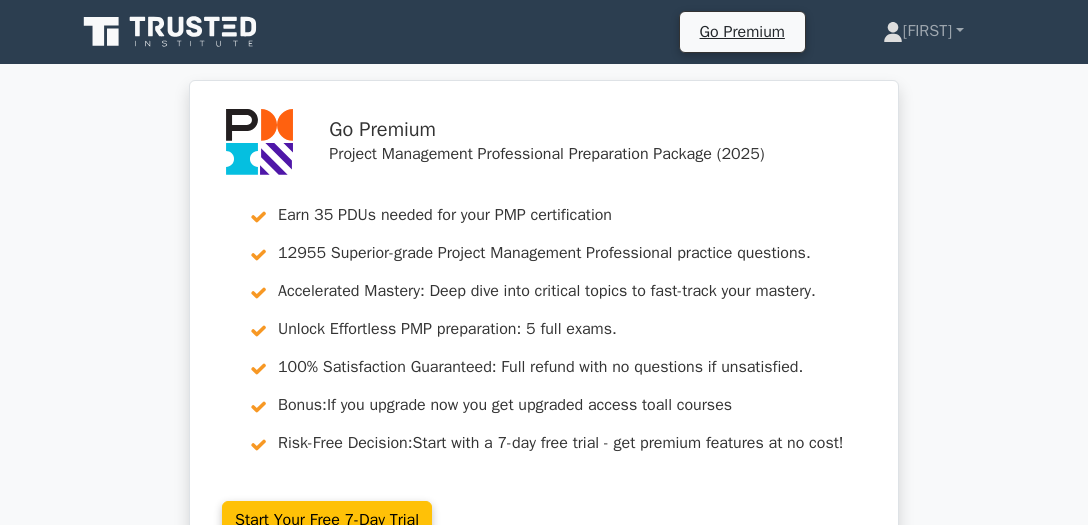 scroll, scrollTop: 1485, scrollLeft: 0, axis: vertical 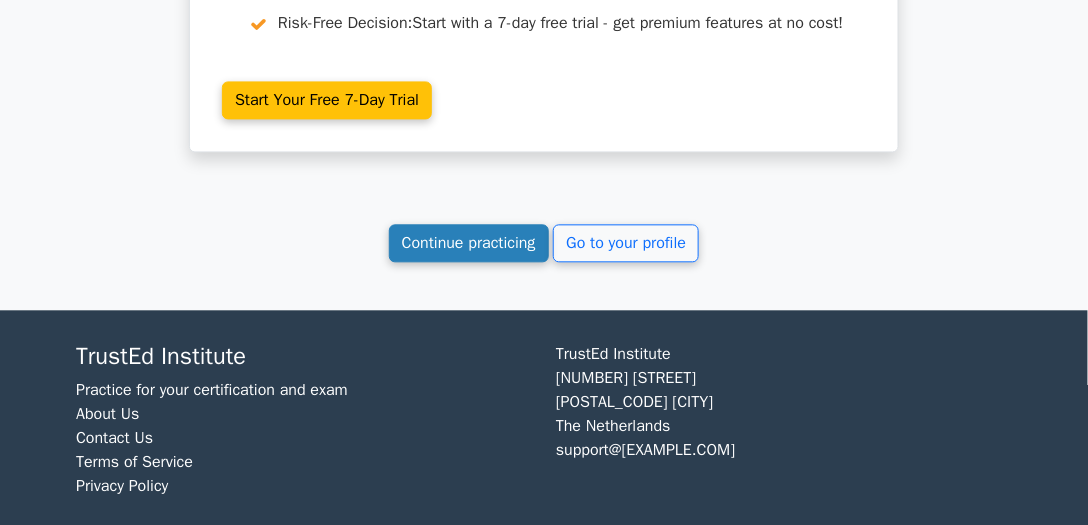 click on "Continue practicing" at bounding box center [469, 243] 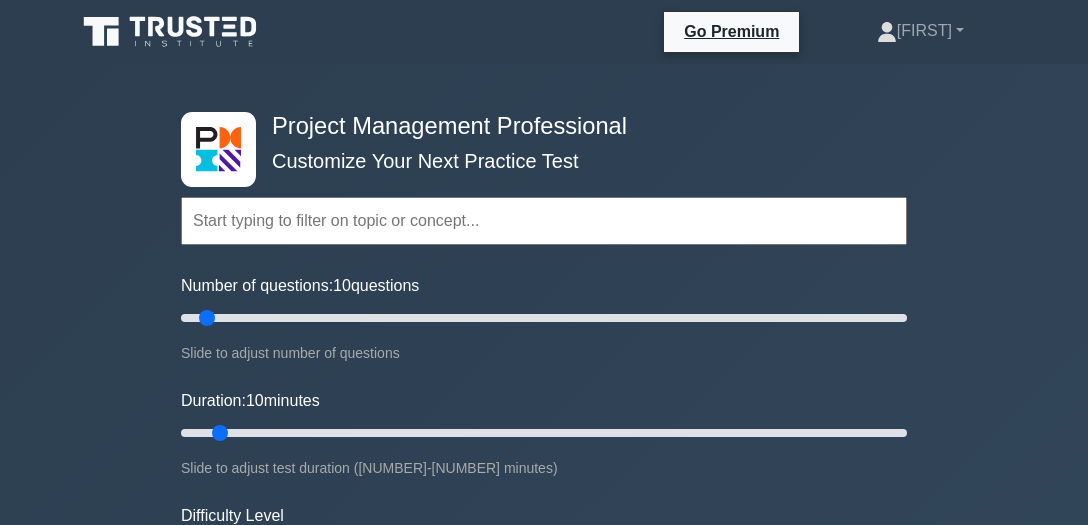 scroll, scrollTop: 0, scrollLeft: 0, axis: both 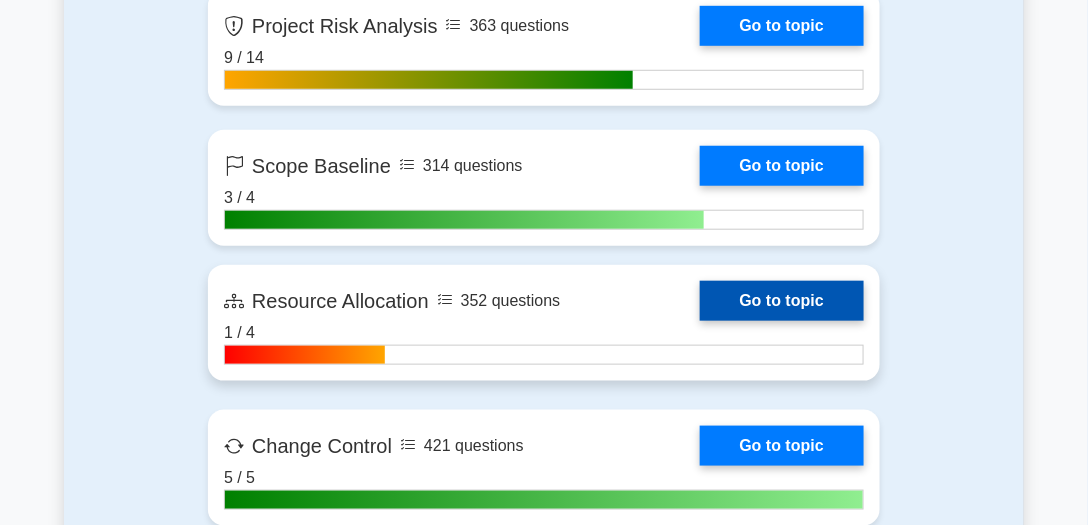 click on "Go to topic" at bounding box center (782, 301) 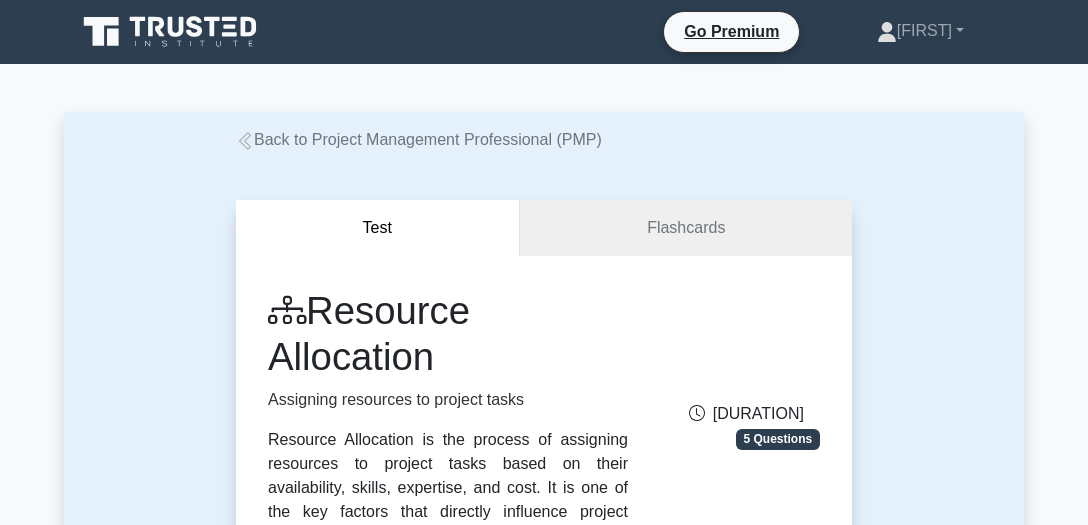 scroll, scrollTop: 130, scrollLeft: 0, axis: vertical 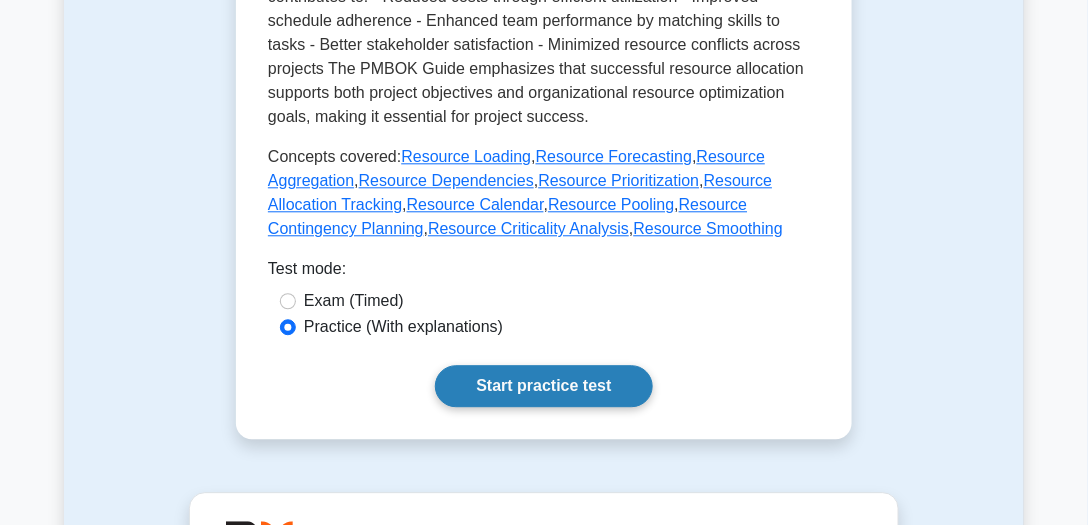 click on "Start practice test" at bounding box center [543, 386] 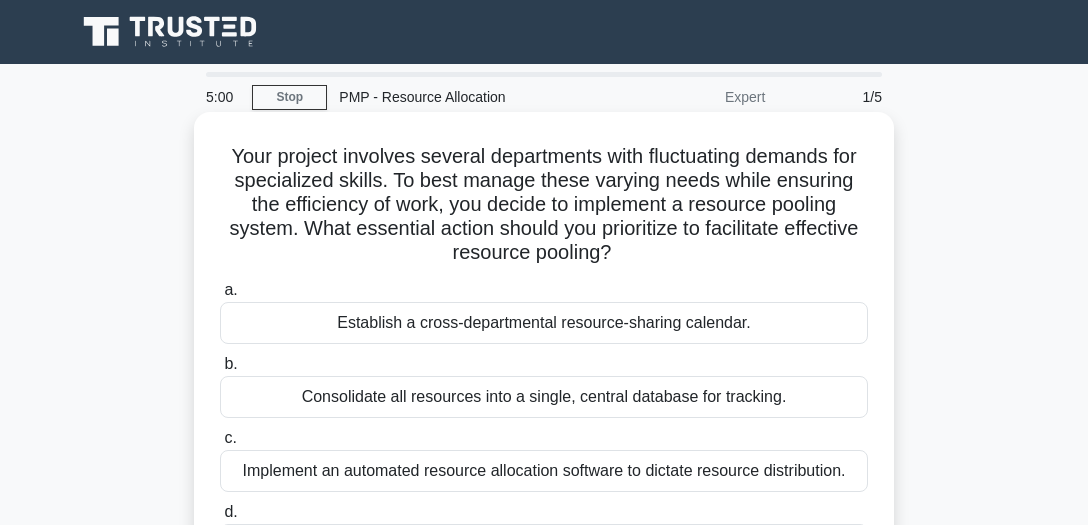 scroll, scrollTop: 0, scrollLeft: 0, axis: both 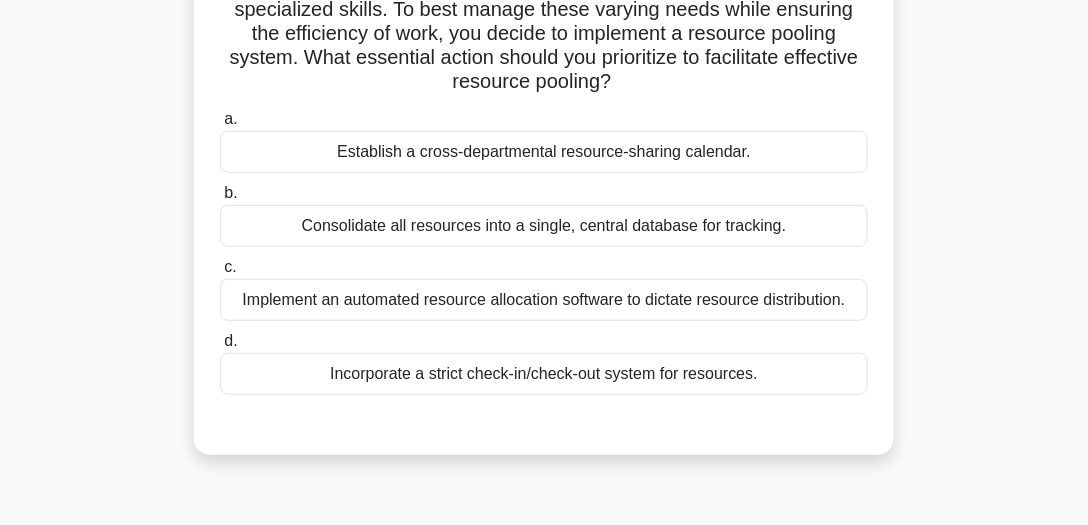 click on "Establish a cross-departmental resource-sharing calendar." at bounding box center (544, 152) 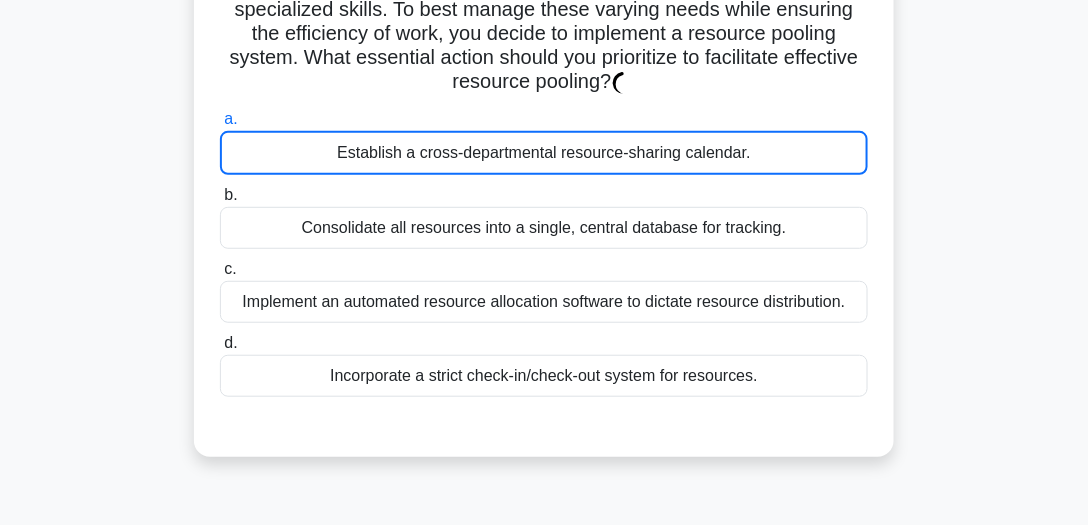 click on "Establish a cross-departmental resource-sharing calendar." at bounding box center (544, 153) 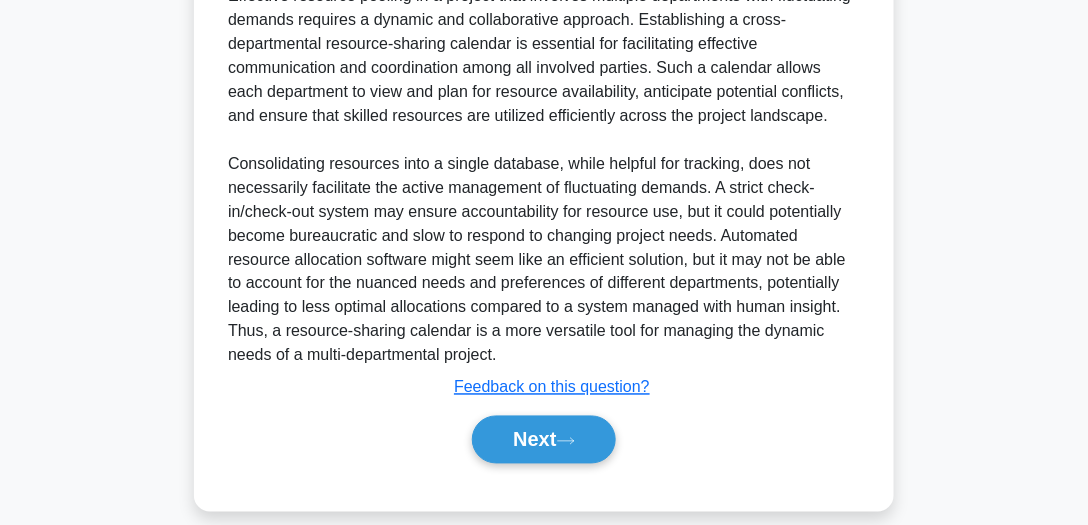 scroll, scrollTop: 680, scrollLeft: 0, axis: vertical 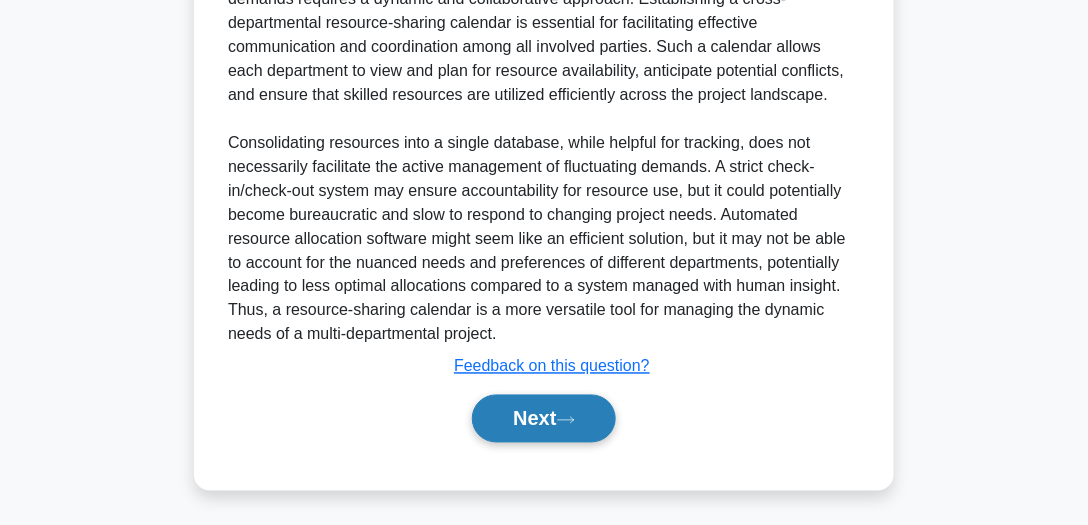 click on "Next" at bounding box center [543, 419] 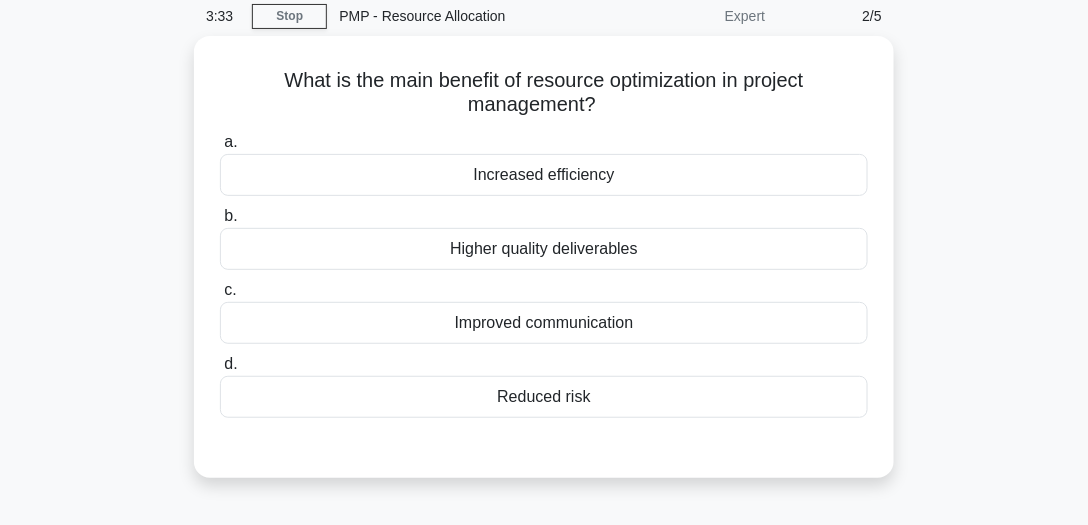 scroll, scrollTop: 69, scrollLeft: 0, axis: vertical 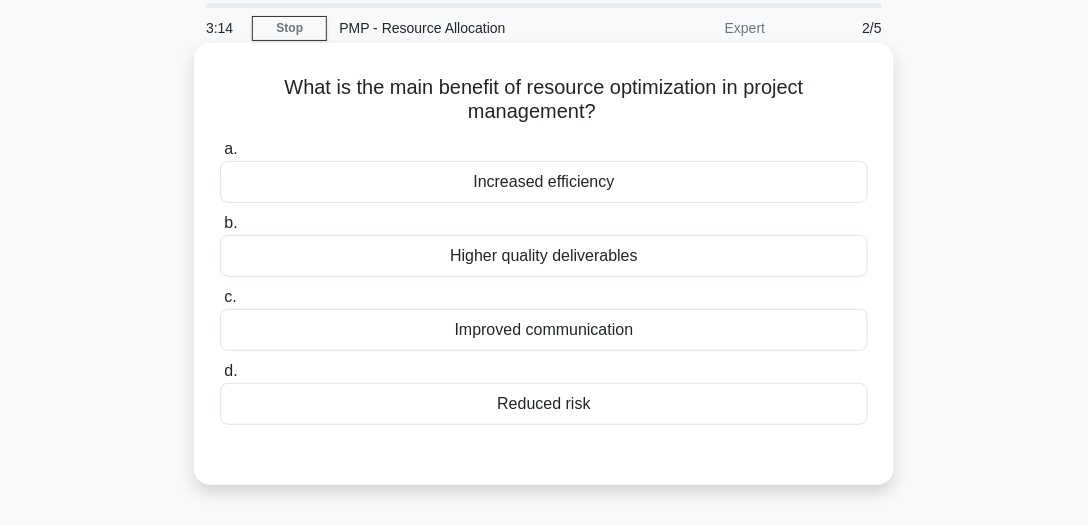 click on "Increased efficiency" at bounding box center [544, 182] 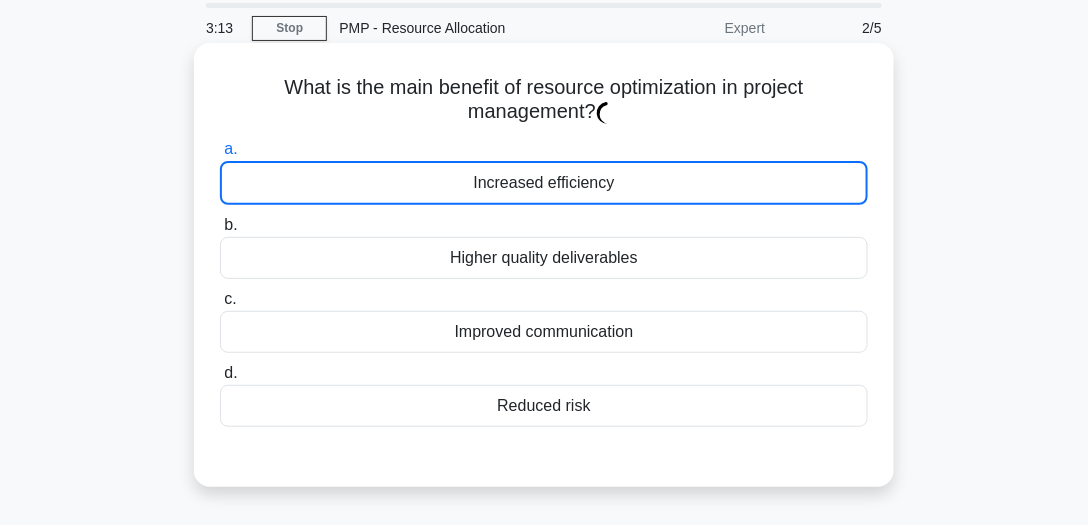 click on "Increased efficiency" at bounding box center [544, 183] 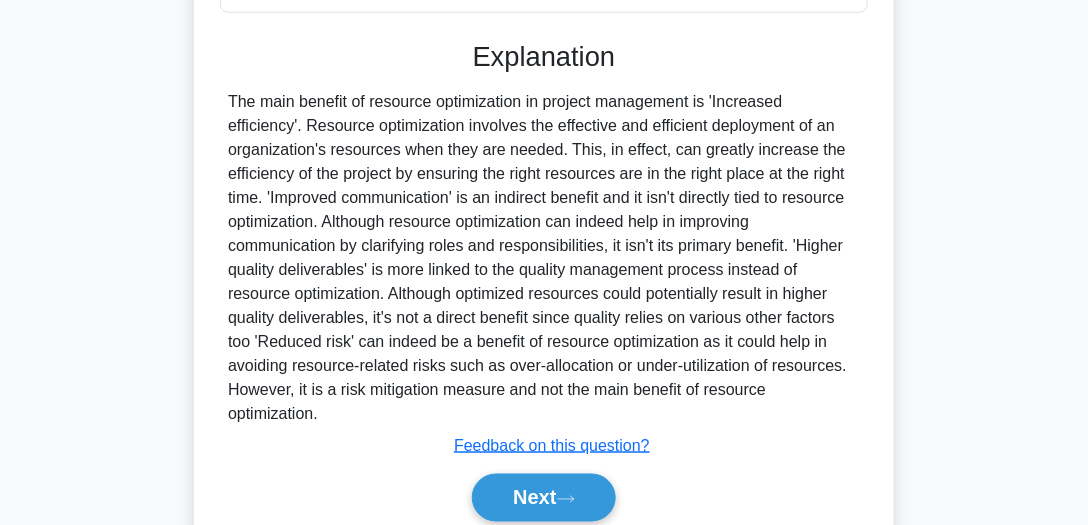 scroll, scrollTop: 560, scrollLeft: 0, axis: vertical 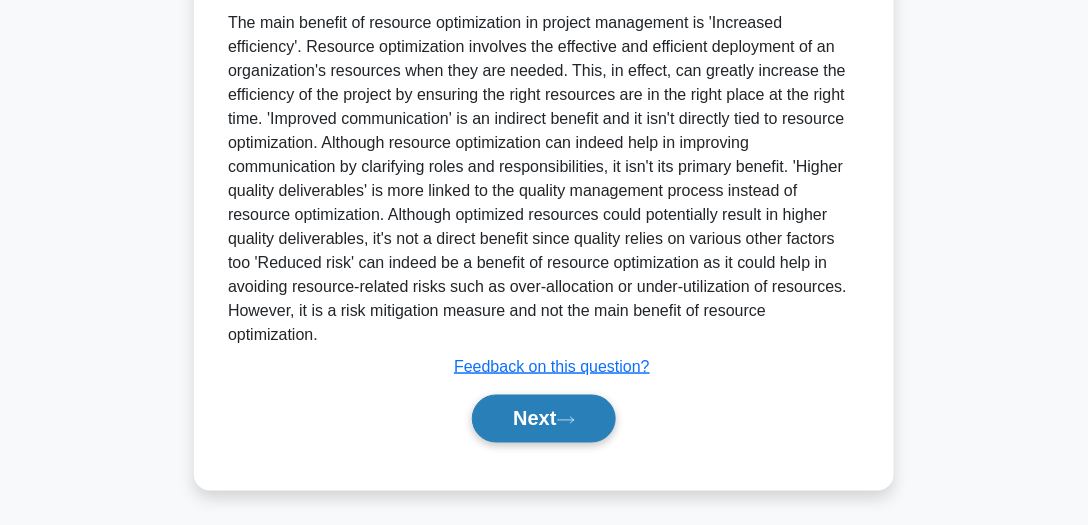 click on "Next" at bounding box center [543, 419] 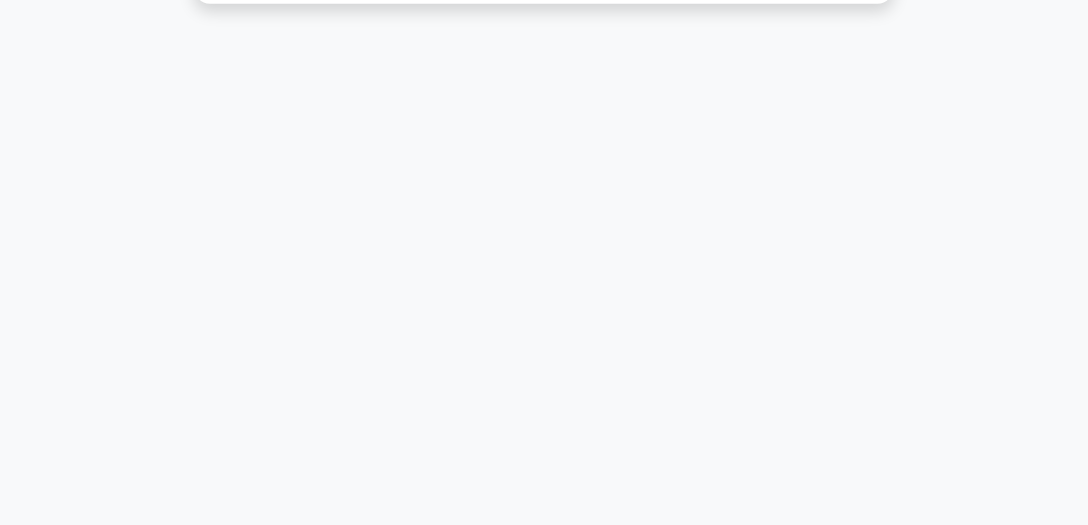 scroll, scrollTop: 555, scrollLeft: 0, axis: vertical 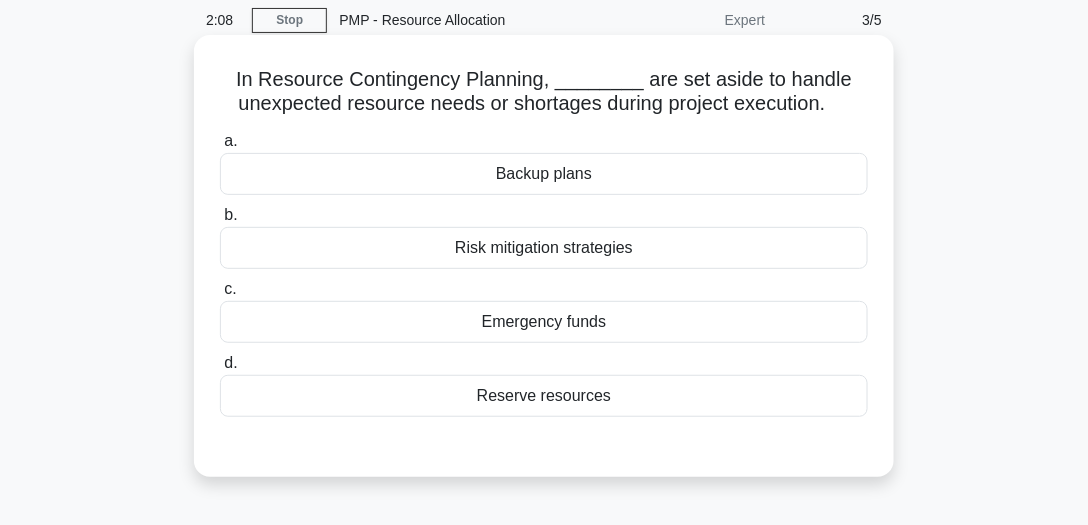 click on "Reserve resources" at bounding box center (544, 396) 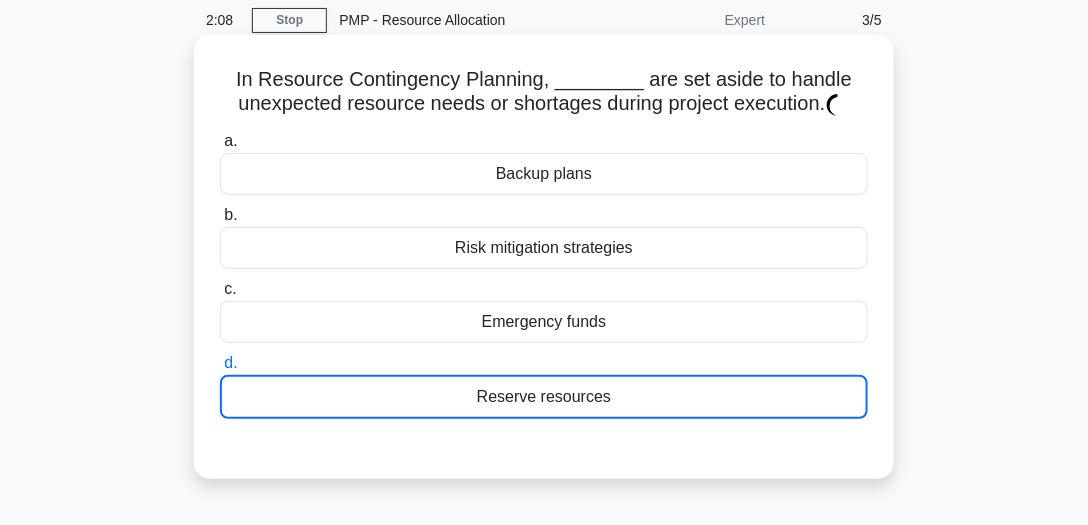 click on "Reserve resources" at bounding box center (544, 397) 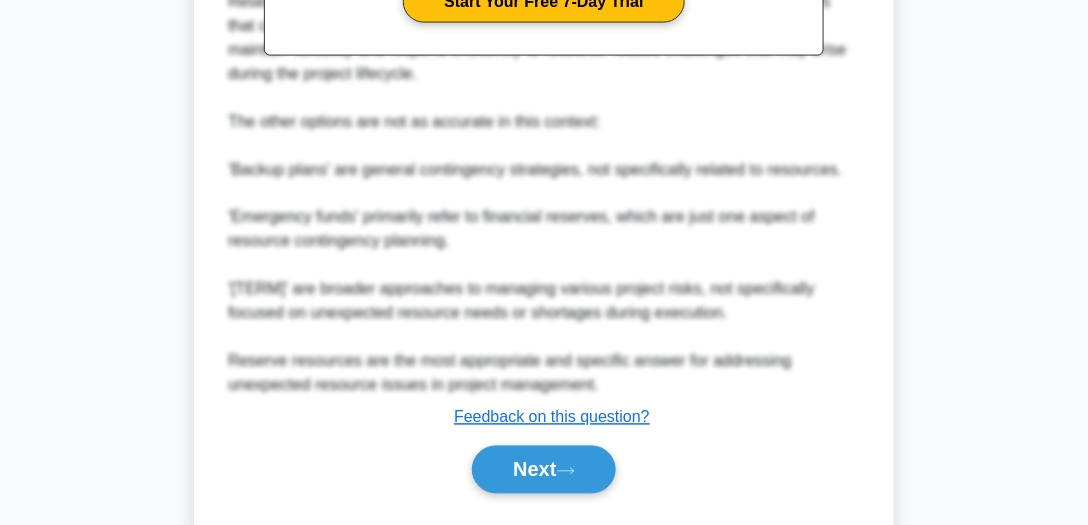 scroll, scrollTop: 776, scrollLeft: 0, axis: vertical 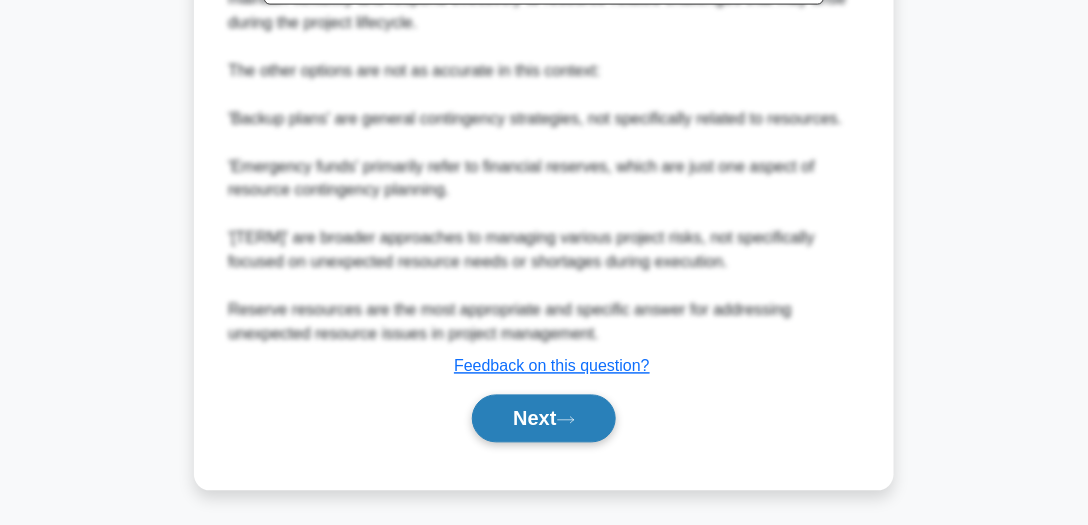 click on "Next" at bounding box center (543, 419) 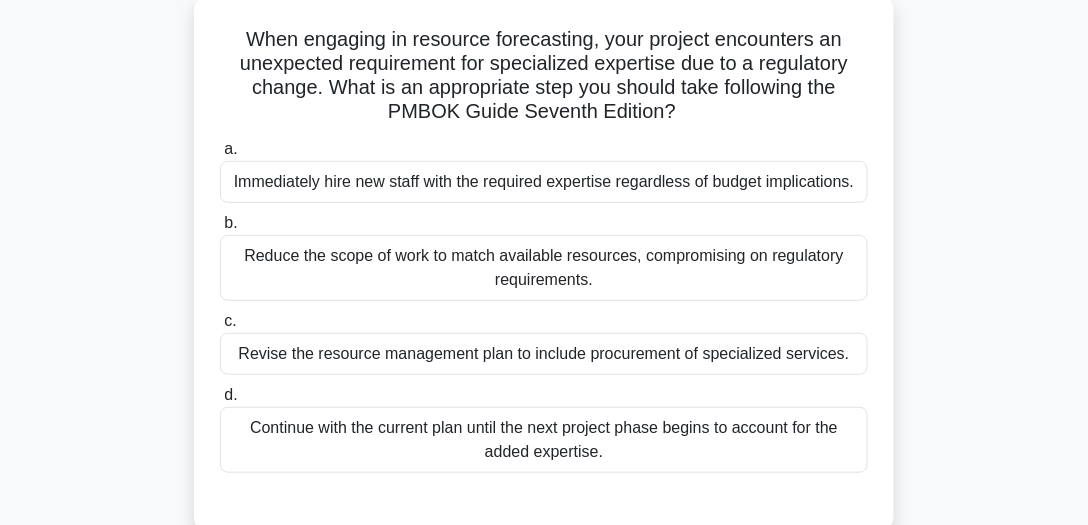 scroll, scrollTop: 90, scrollLeft: 0, axis: vertical 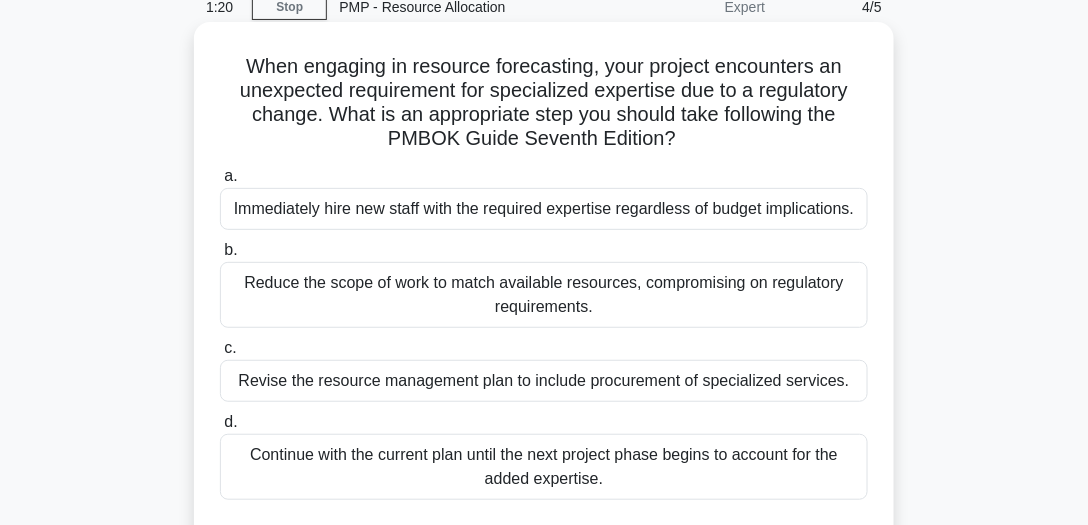 click on "Revise the resource management plan to include procurement of specialized services." at bounding box center (544, 381) 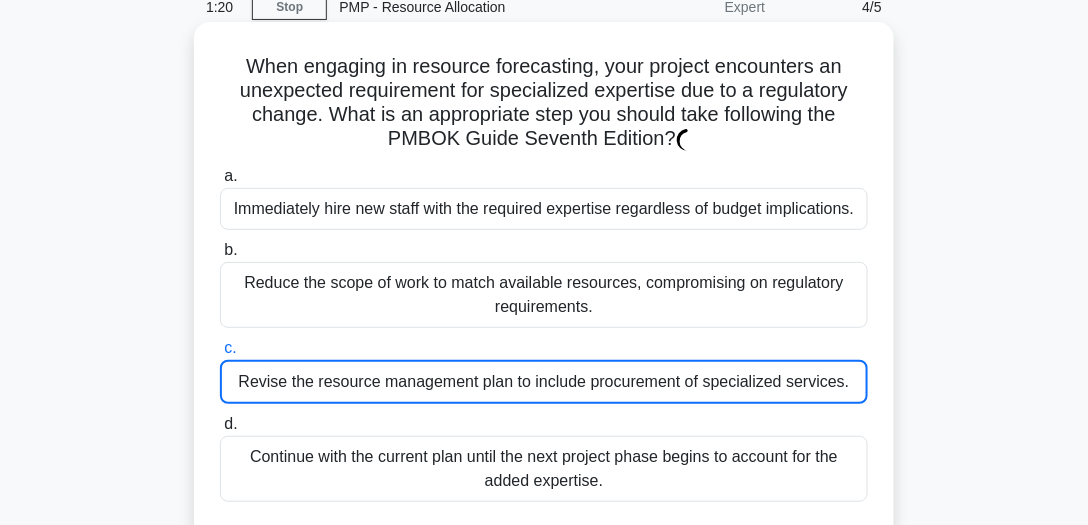 click on "Revise the resource management plan to include procurement of specialized services." at bounding box center (544, 382) 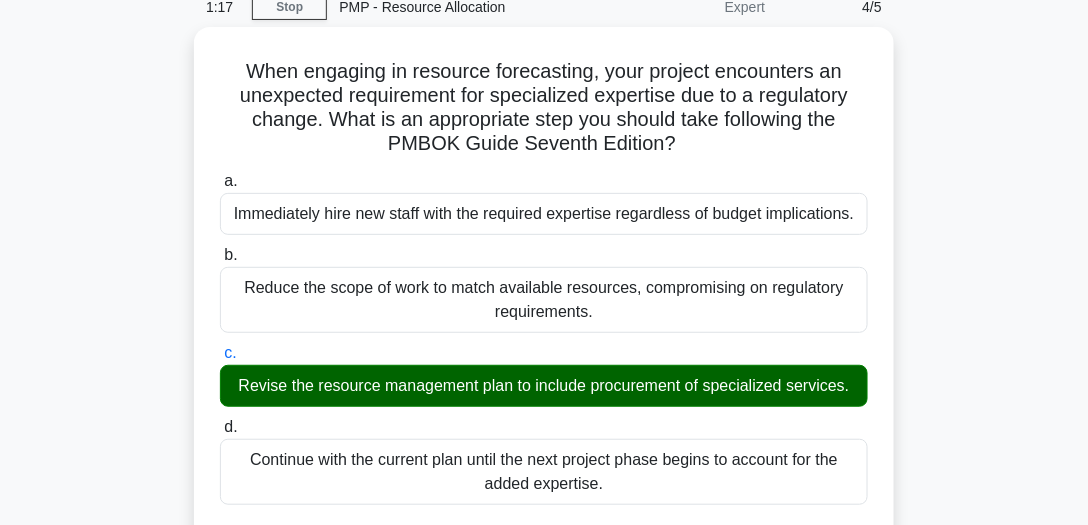 drag, startPoint x: 1084, startPoint y: 253, endPoint x: 1068, endPoint y: 380, distance: 128.0039 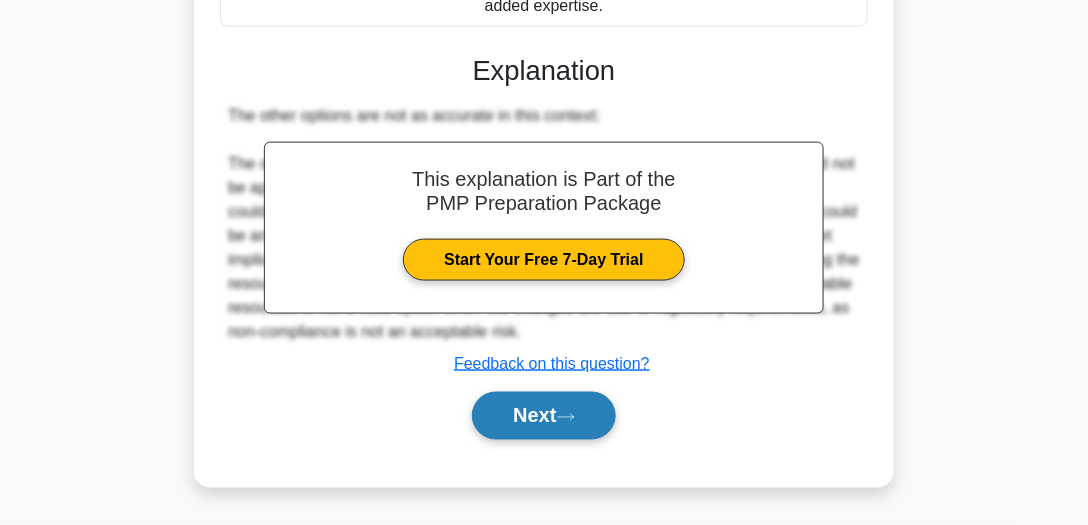 click on "Next" at bounding box center [543, 416] 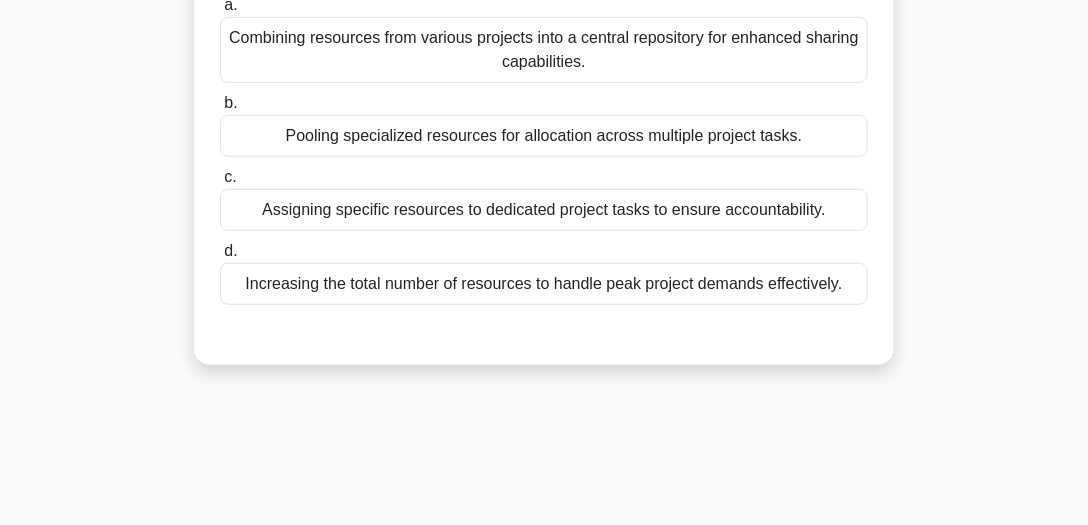 scroll, scrollTop: 210, scrollLeft: 0, axis: vertical 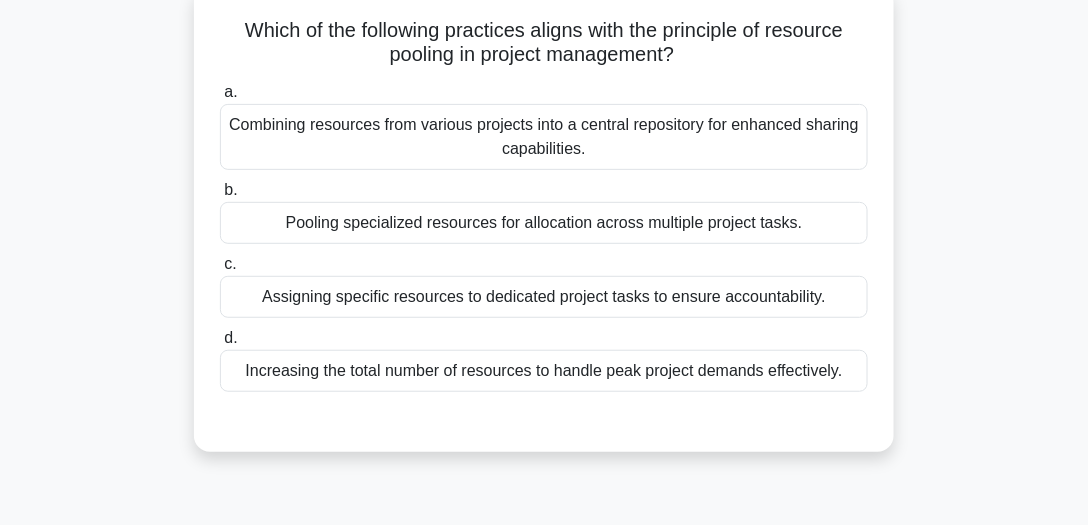 click on "Pooling specialized resources for allocation across multiple project tasks." at bounding box center (544, 223) 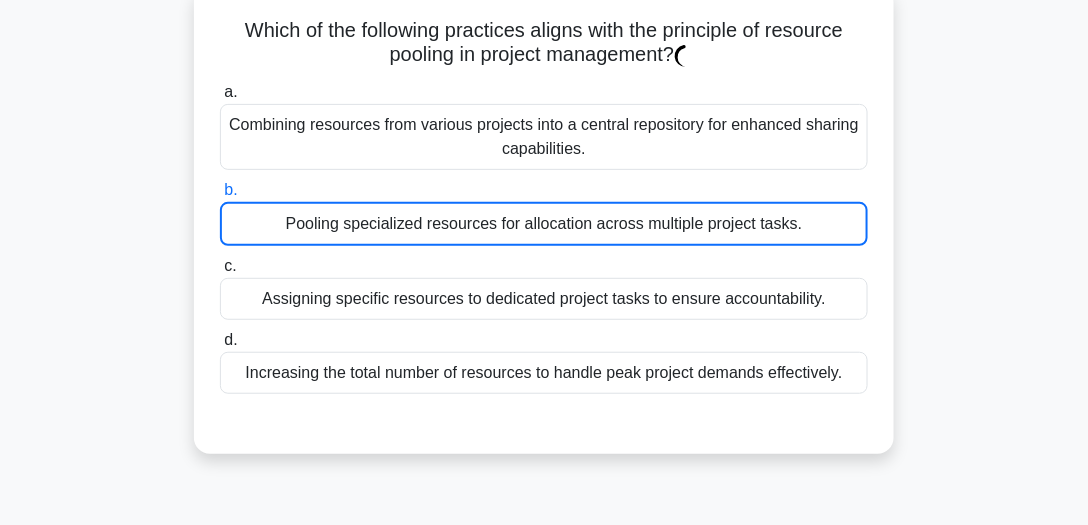 click on "Pooling specialized resources for allocation across multiple project tasks." at bounding box center [544, 224] 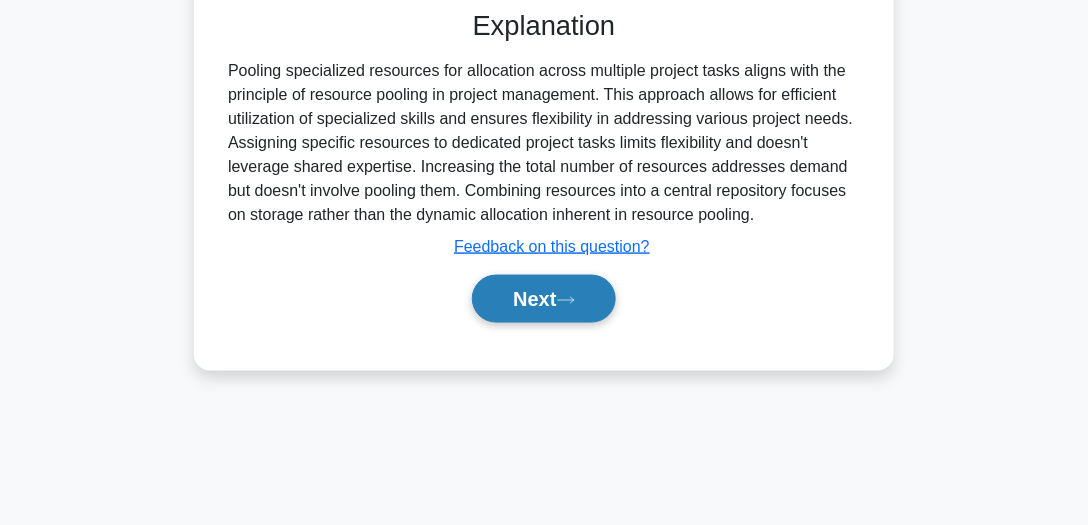 scroll, scrollTop: 533, scrollLeft: 0, axis: vertical 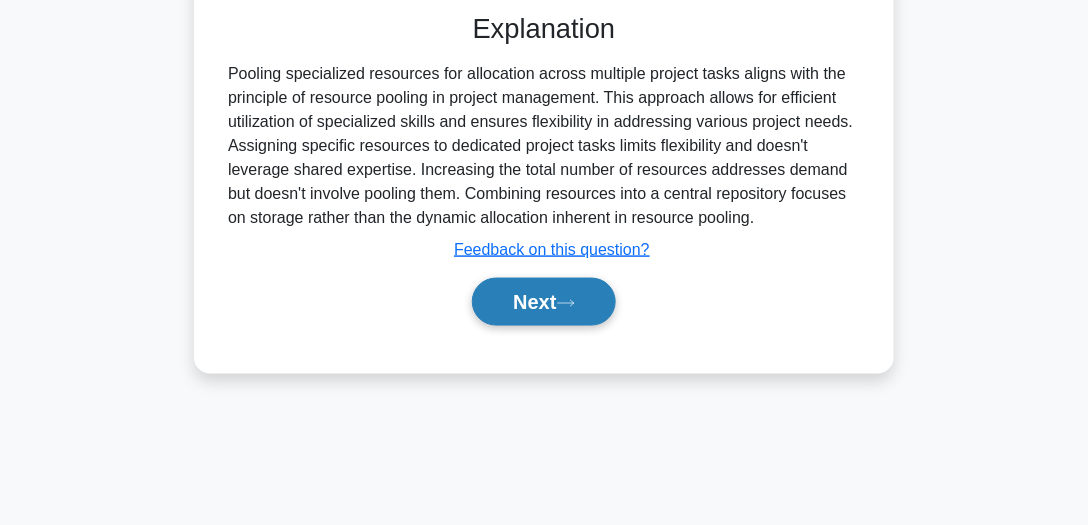 click on "Next" at bounding box center [543, 302] 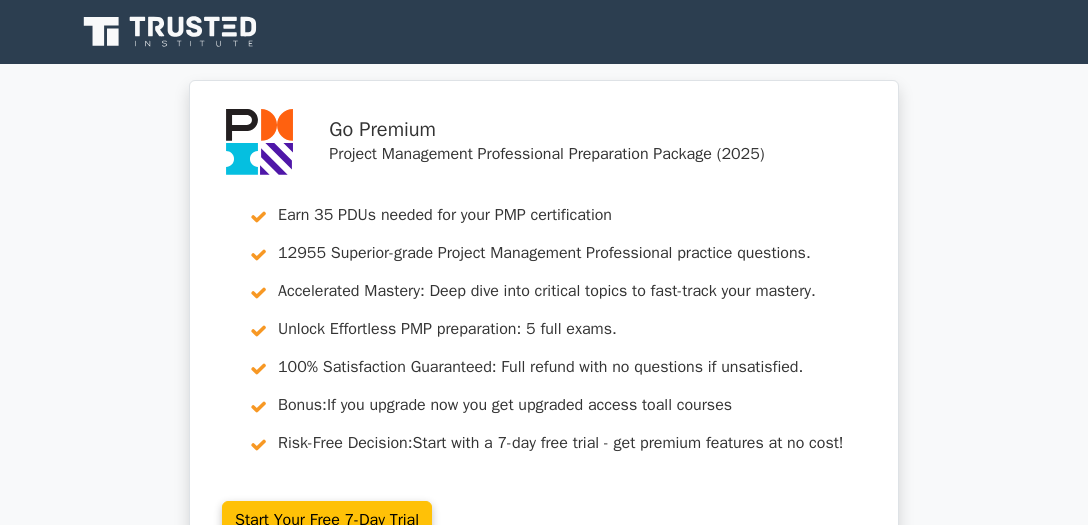 scroll, scrollTop: 0, scrollLeft: 0, axis: both 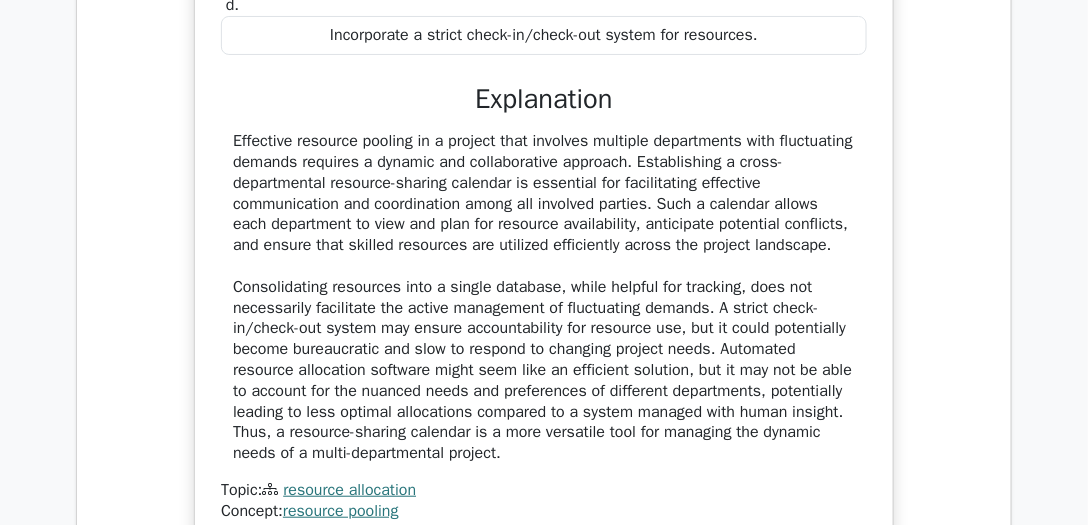 click on "Effective resource pooling in a project that involves multiple departments with fluctuating demands requires a dynamic and collaborative approach. Establishing a cross-departmental resource-sharing calendar is essential for facilitating effective communication and coordination among all involved parties. Such a calendar allows each department to view and plan for resource availability, anticipate potential conflicts, and ensure that skilled resources are utilized efficiently across the project landscape." at bounding box center [544, 297] 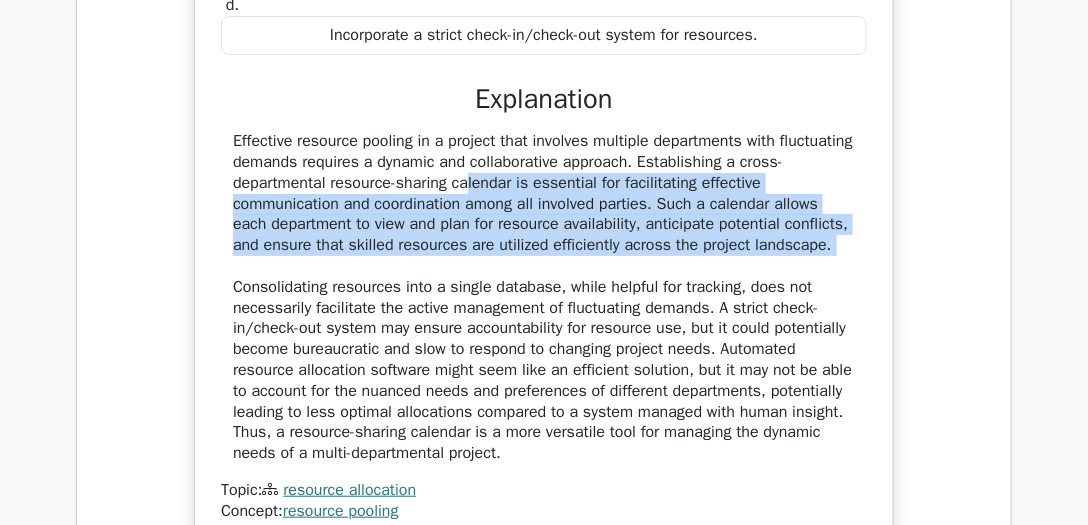 drag, startPoint x: 390, startPoint y: 173, endPoint x: 558, endPoint y: 265, distance: 191.54112 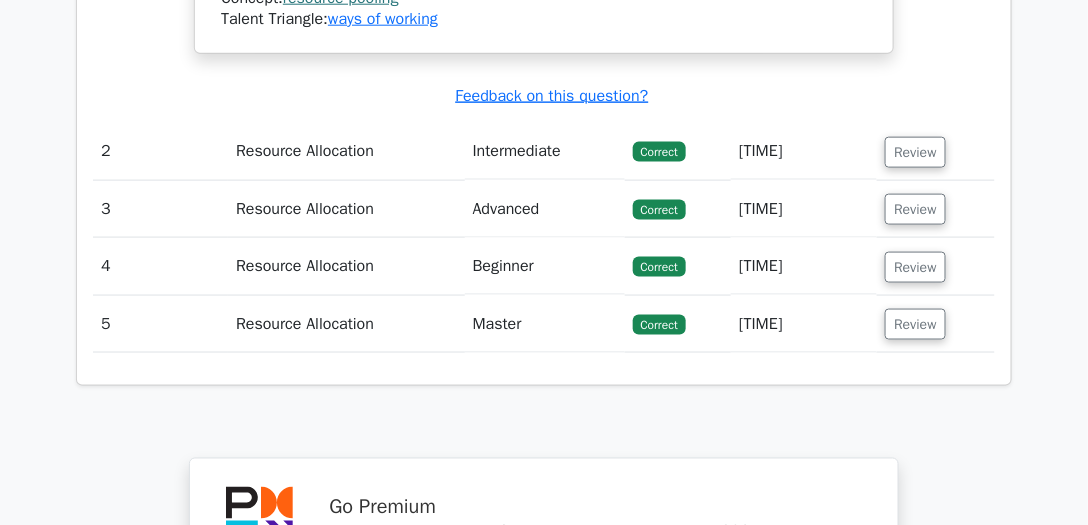 scroll, scrollTop: 2458, scrollLeft: 0, axis: vertical 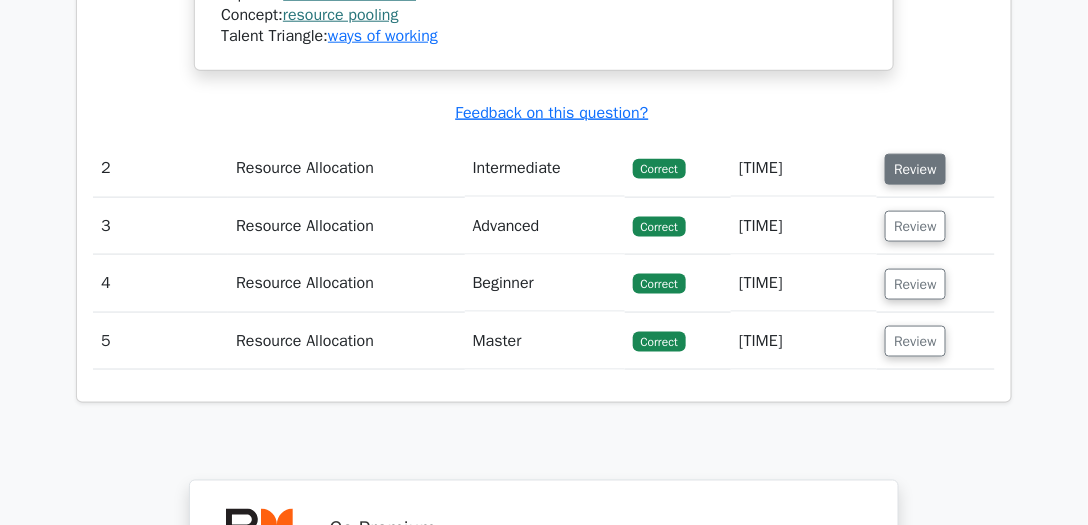 click on "Review" at bounding box center (915, 169) 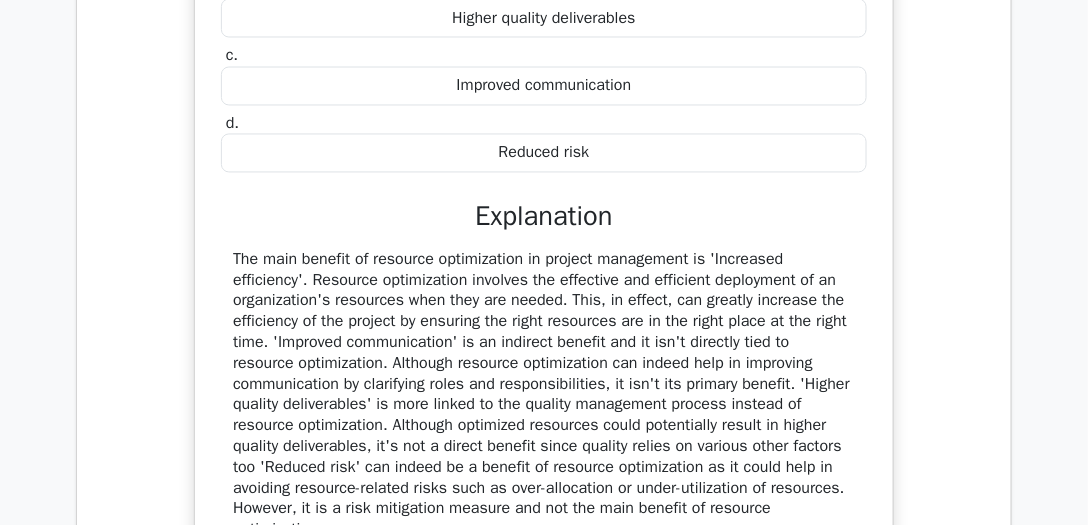 scroll, scrollTop: 2830, scrollLeft: 0, axis: vertical 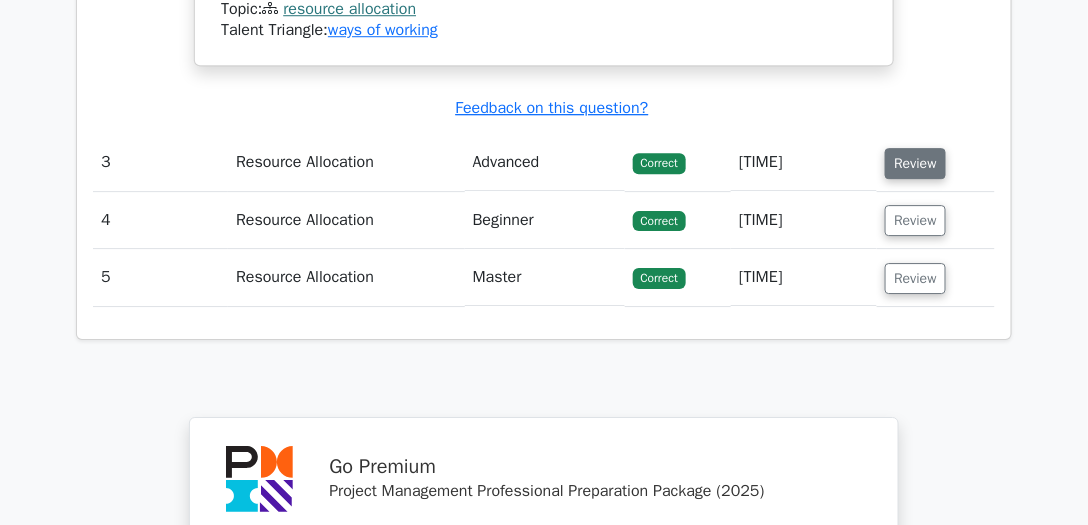 click on "Review" at bounding box center (915, 163) 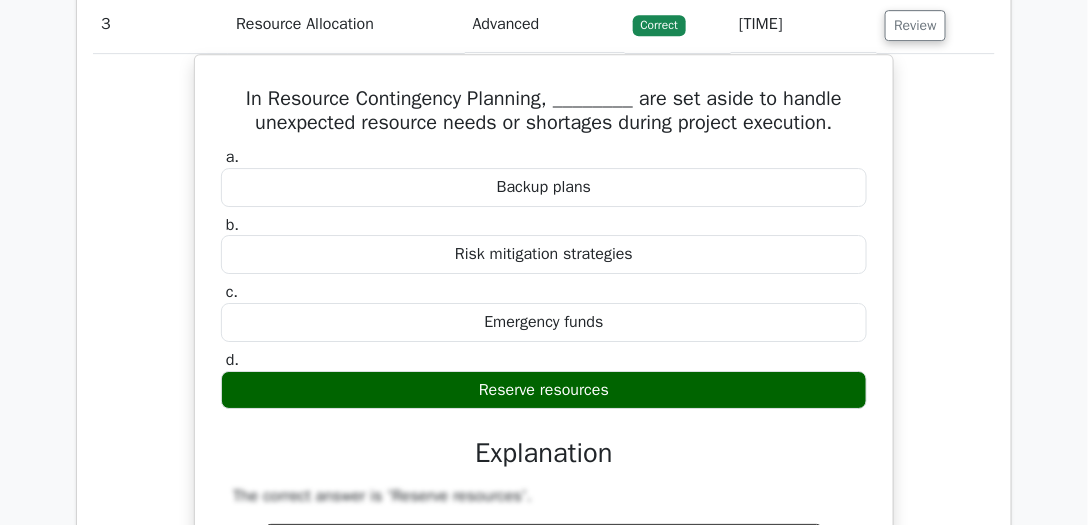 scroll, scrollTop: 3509, scrollLeft: 0, axis: vertical 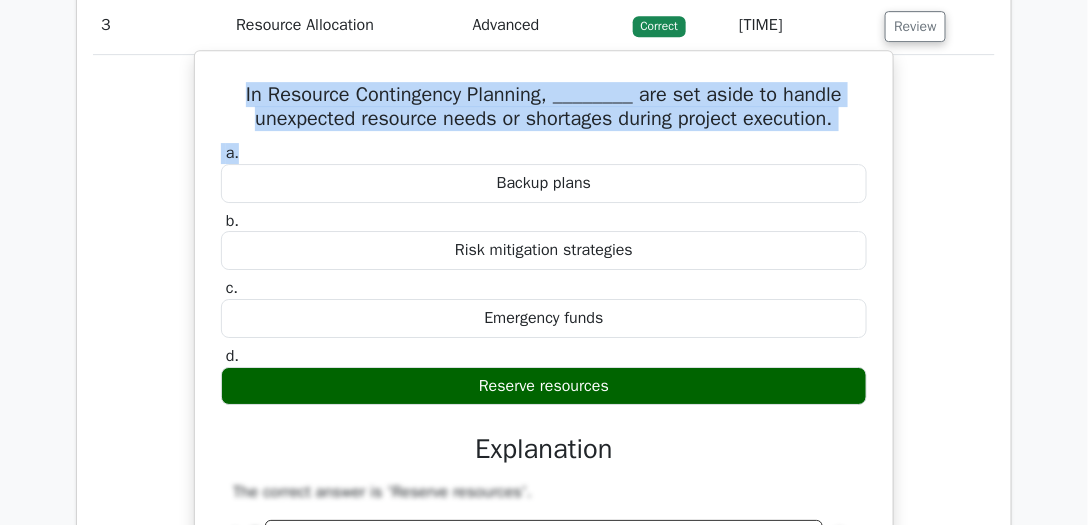 drag, startPoint x: 248, startPoint y: 103, endPoint x: 829, endPoint y: 136, distance: 581.9364 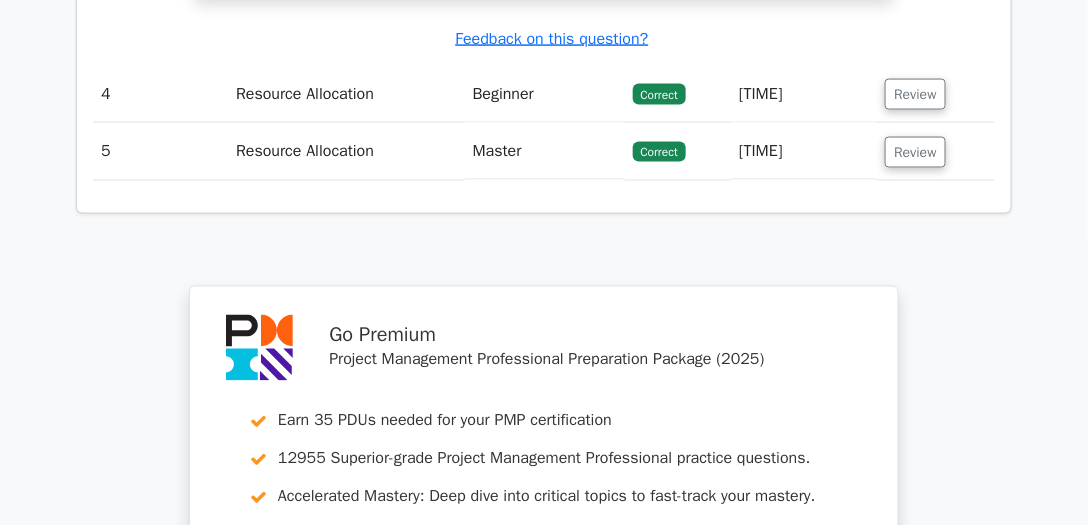 scroll, scrollTop: 4638, scrollLeft: 0, axis: vertical 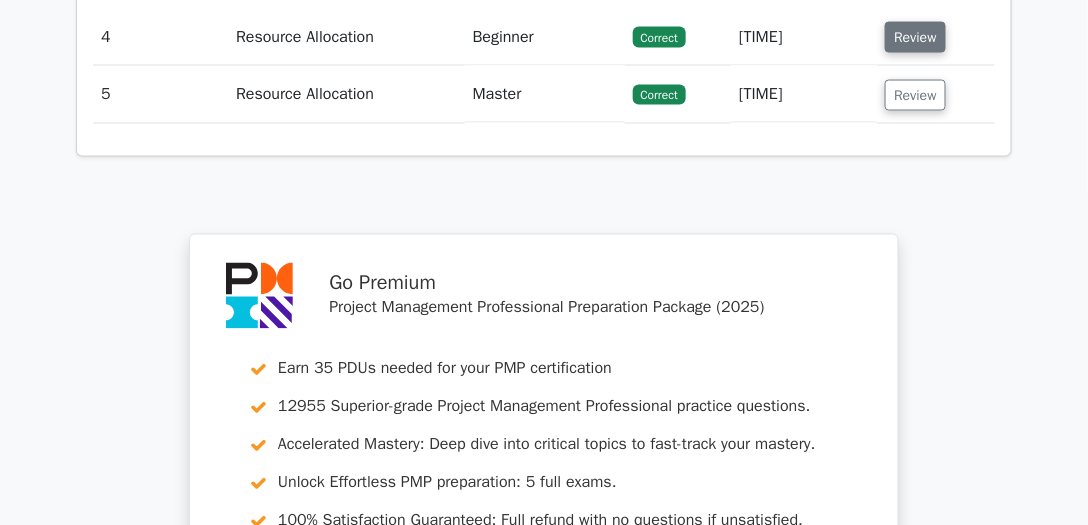click on "Review" at bounding box center (915, 37) 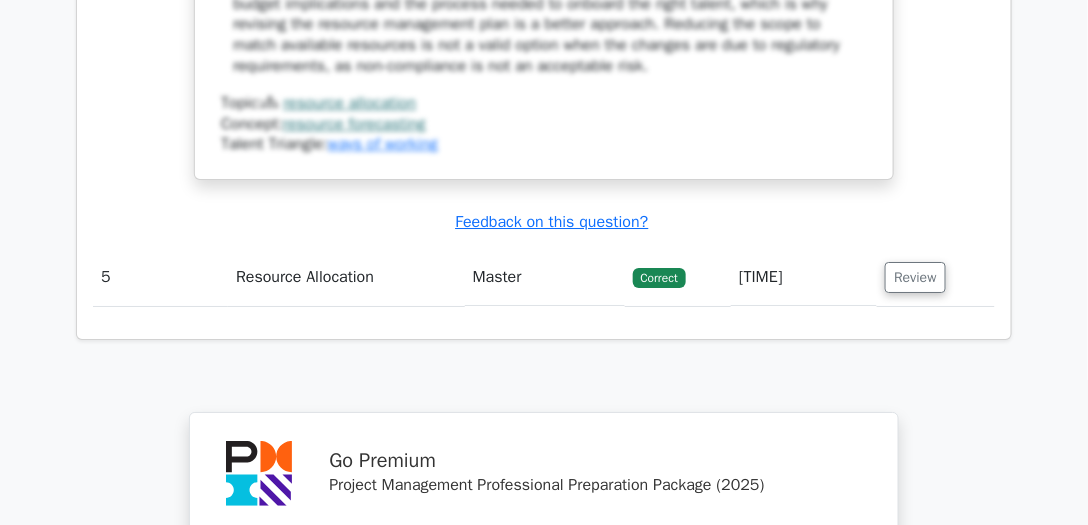 scroll, scrollTop: 5497, scrollLeft: 0, axis: vertical 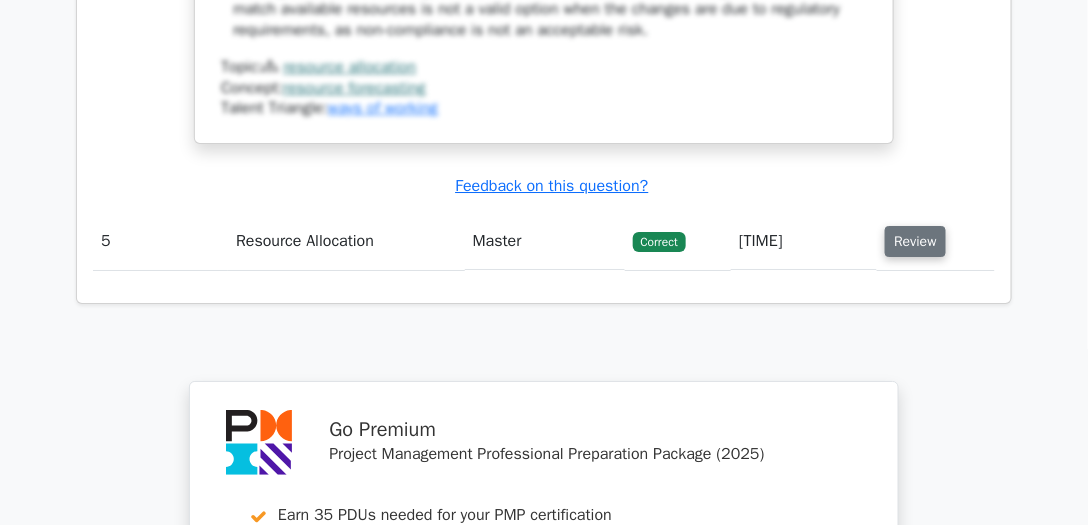 click on "Review" at bounding box center (915, 241) 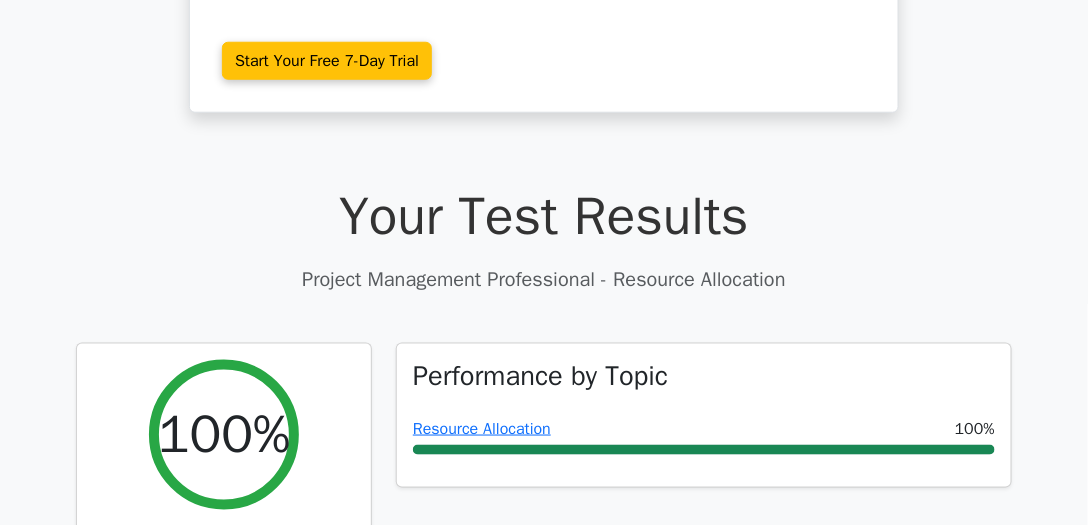 scroll, scrollTop: 0, scrollLeft: 0, axis: both 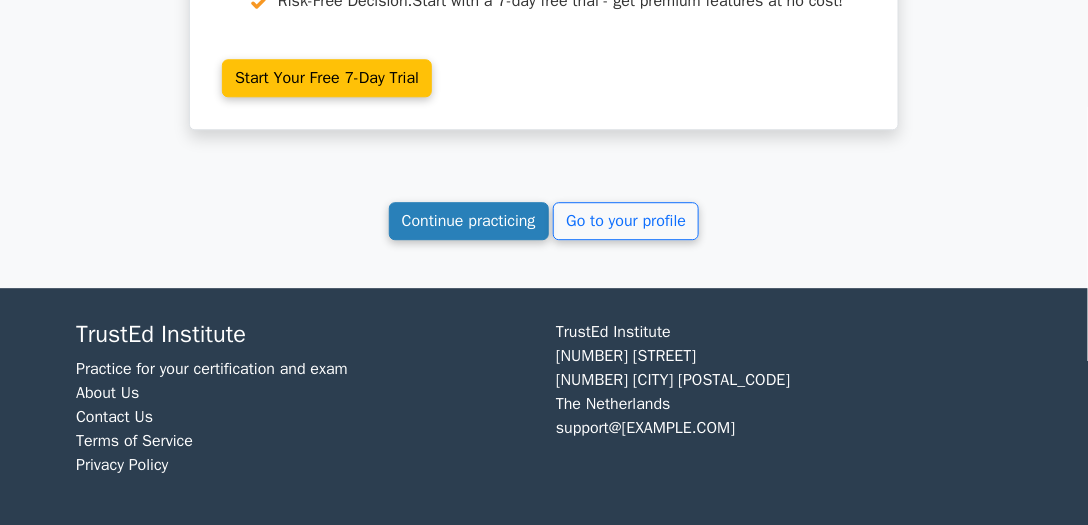 click on "Continue practicing" at bounding box center (469, 221) 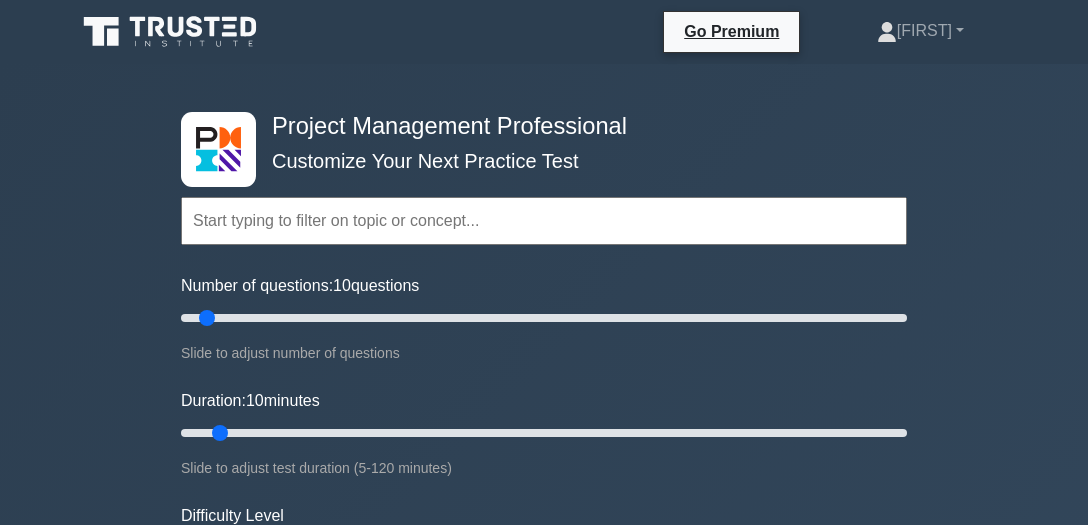 scroll, scrollTop: 0, scrollLeft: 0, axis: both 